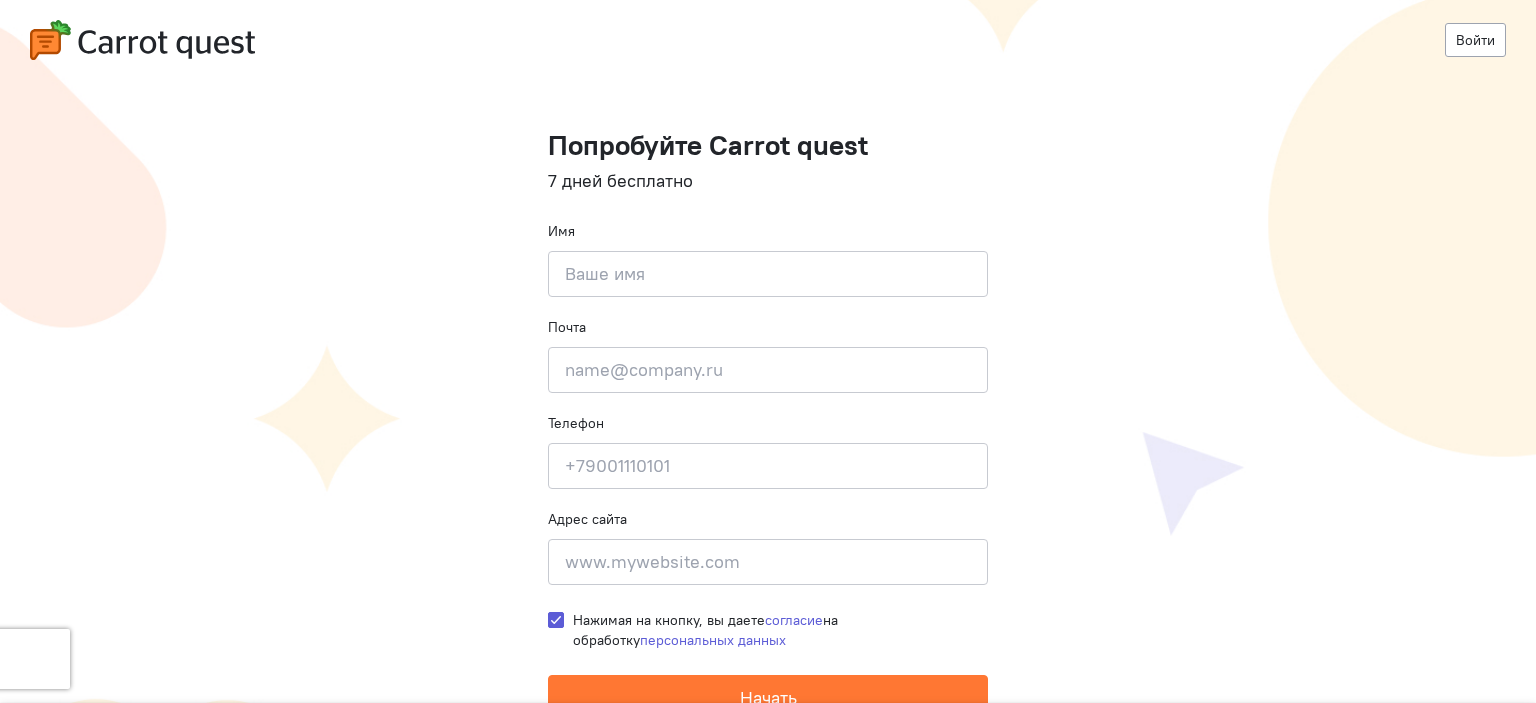 scroll, scrollTop: 0, scrollLeft: 0, axis: both 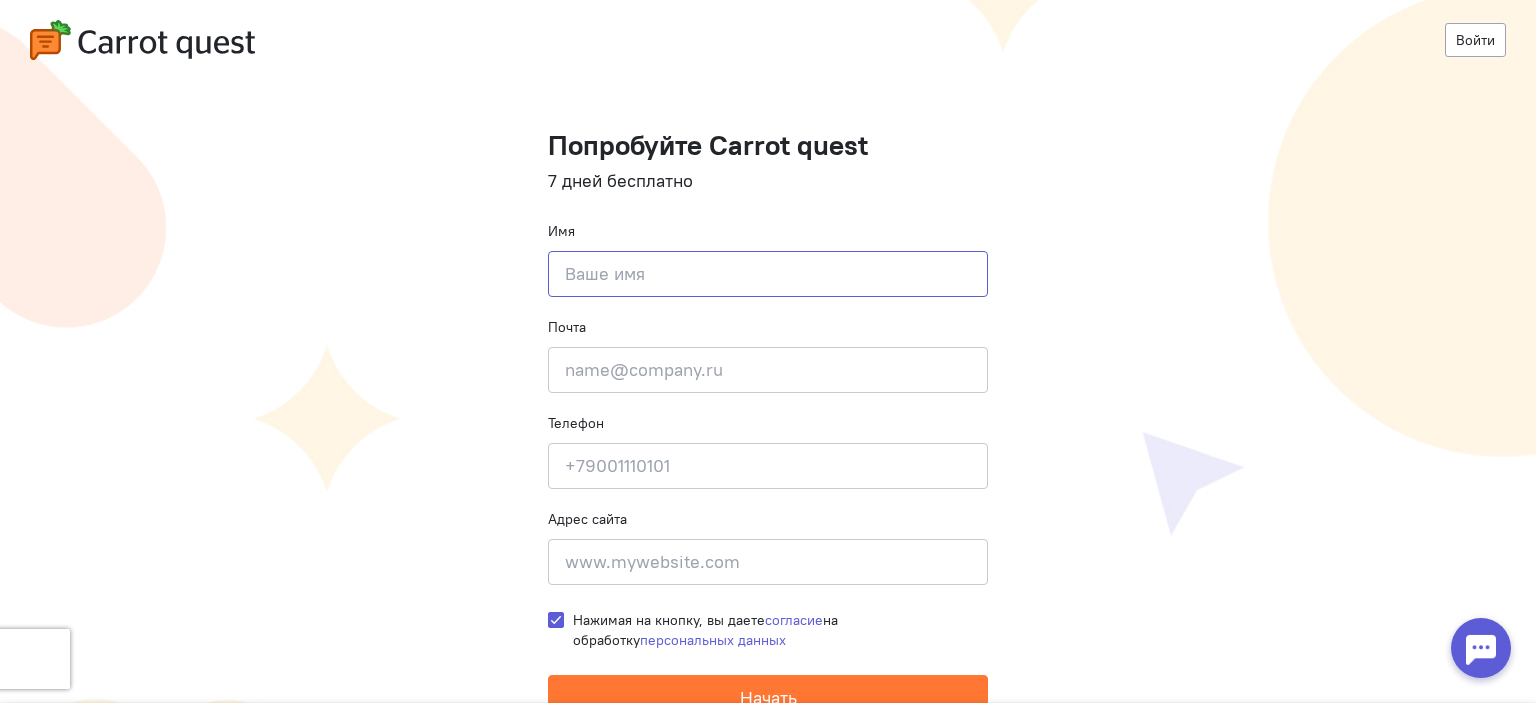 click at bounding box center (768, 274) 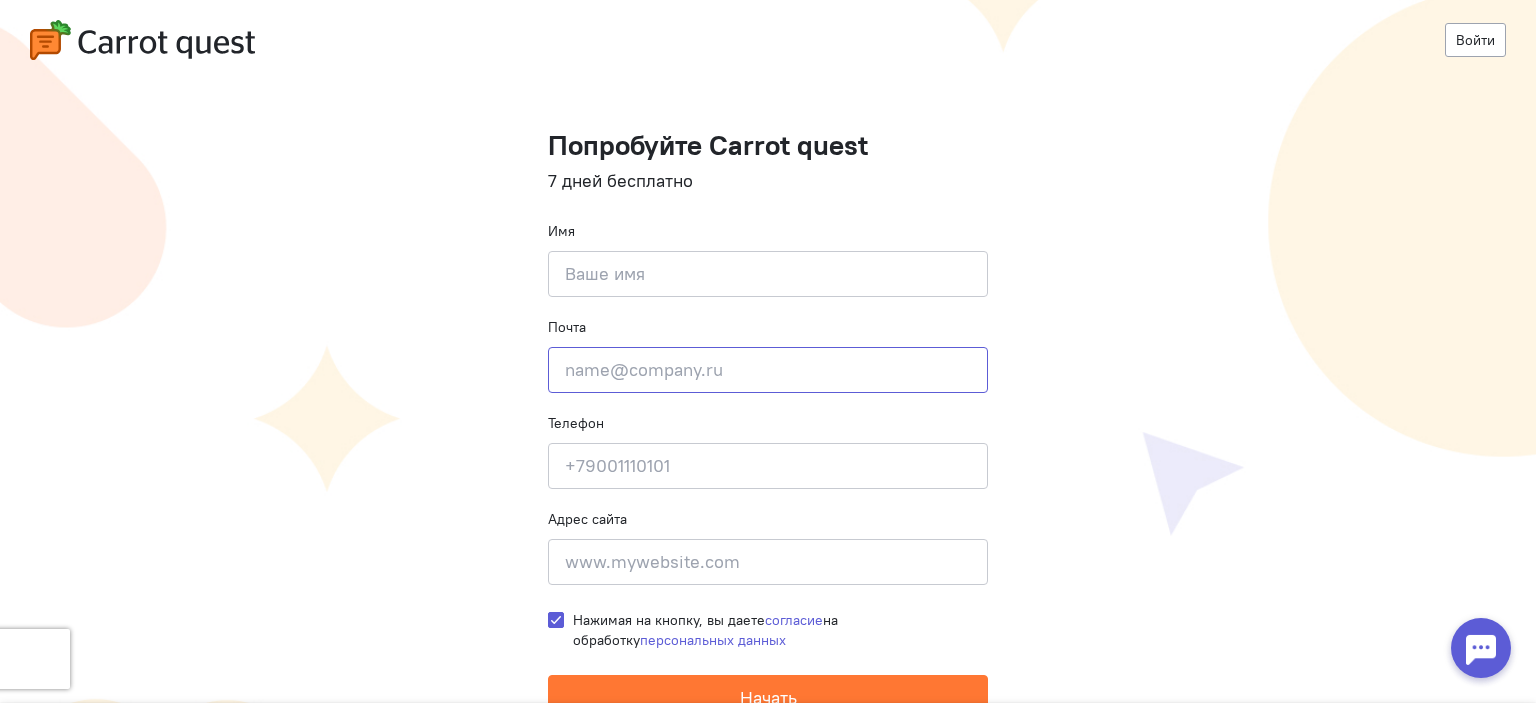 click 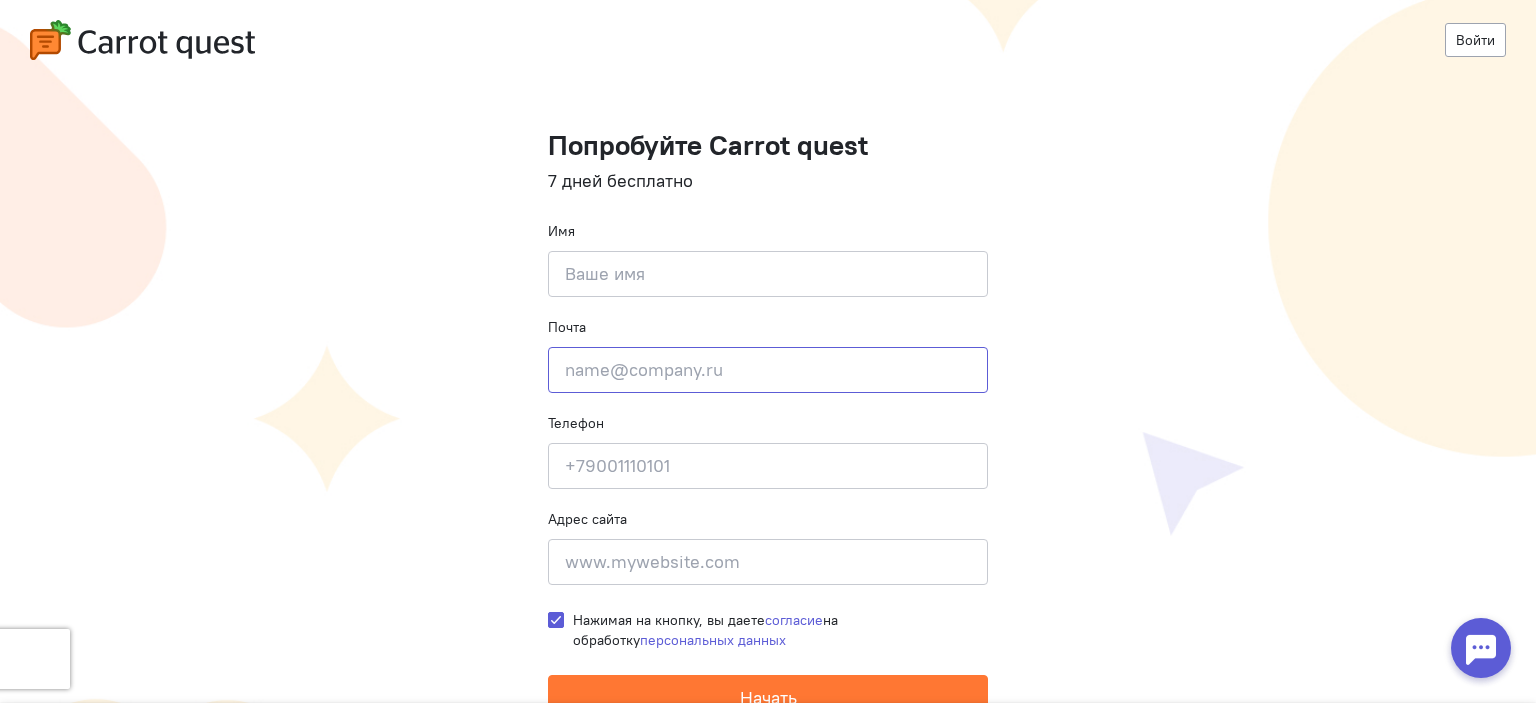 paste on "[EMAIL_ADDRESS][DOMAIN_NAME]" 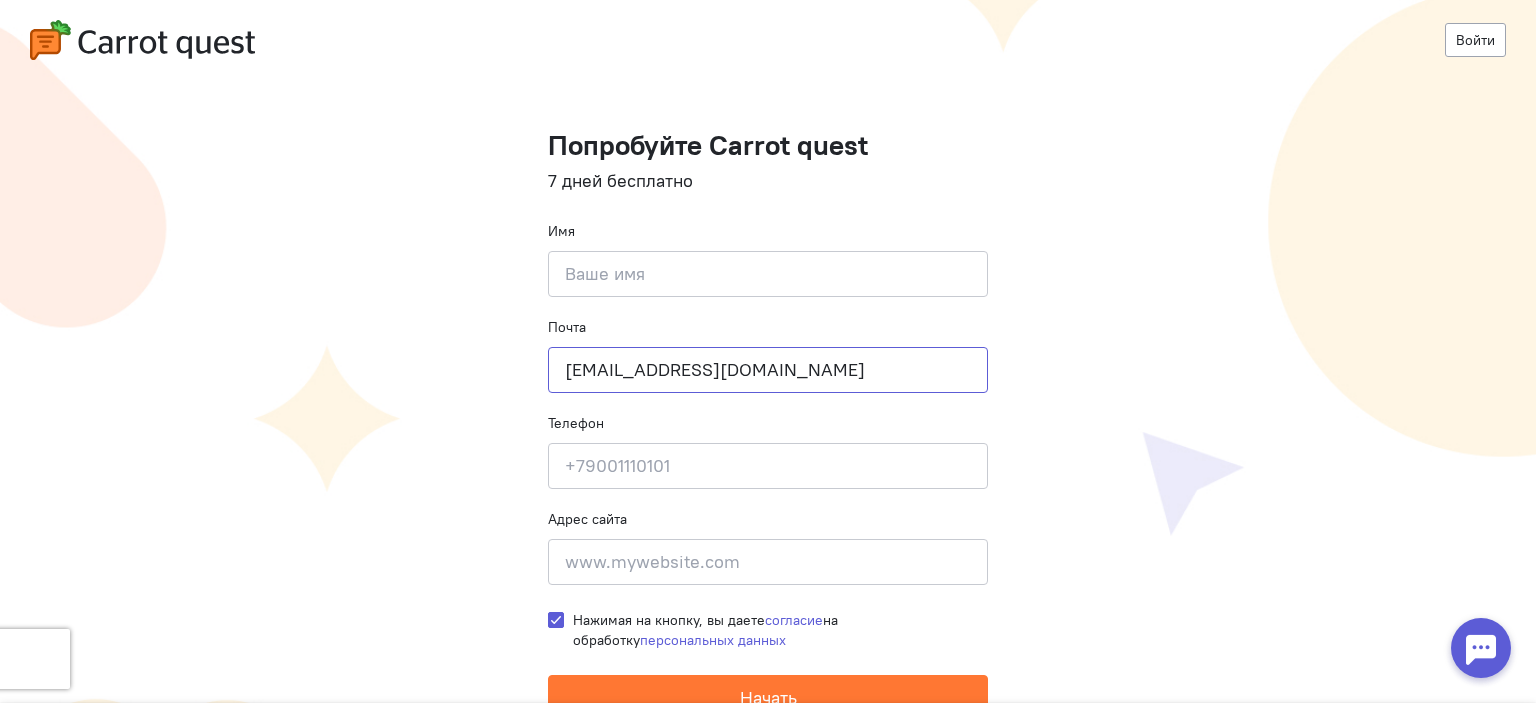 type on "[EMAIL_ADDRESS][DOMAIN_NAME]" 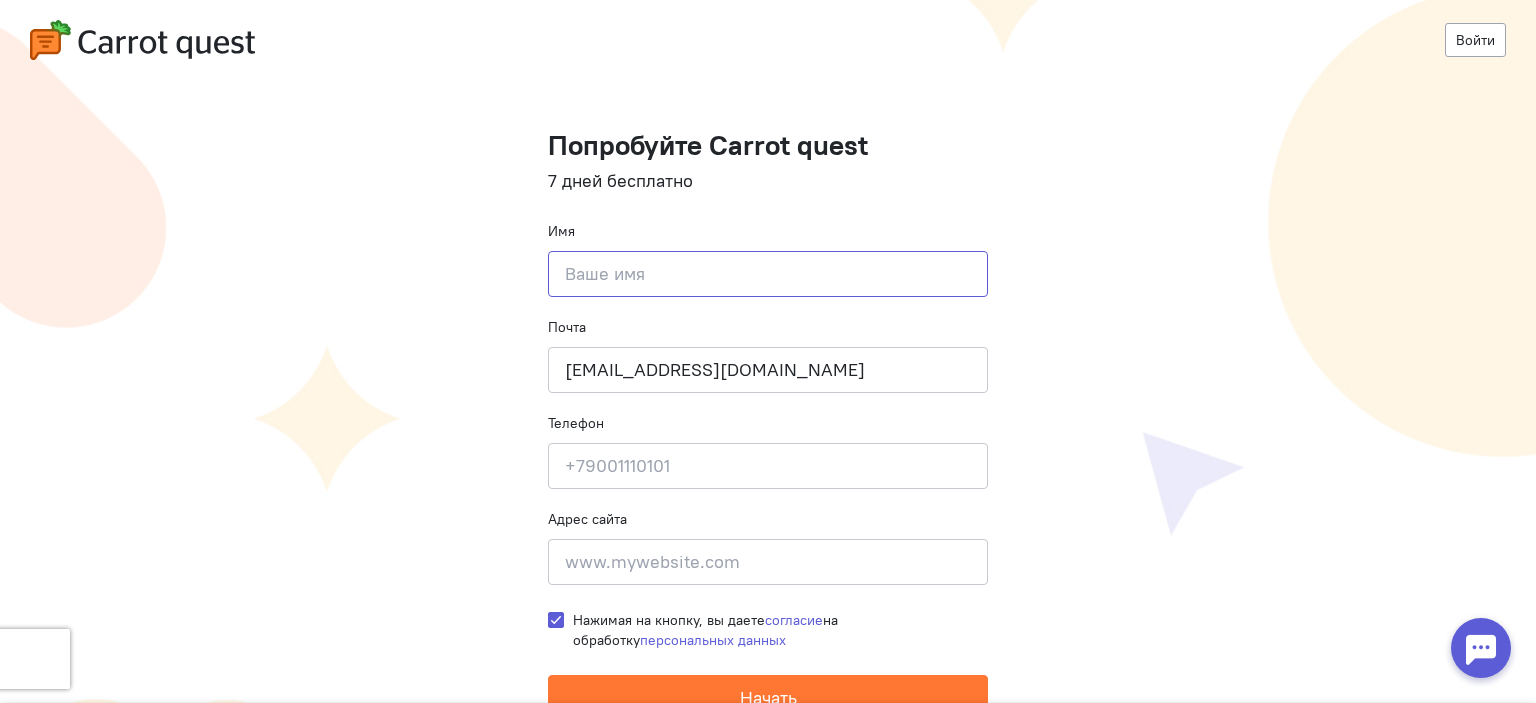 click at bounding box center [768, 274] 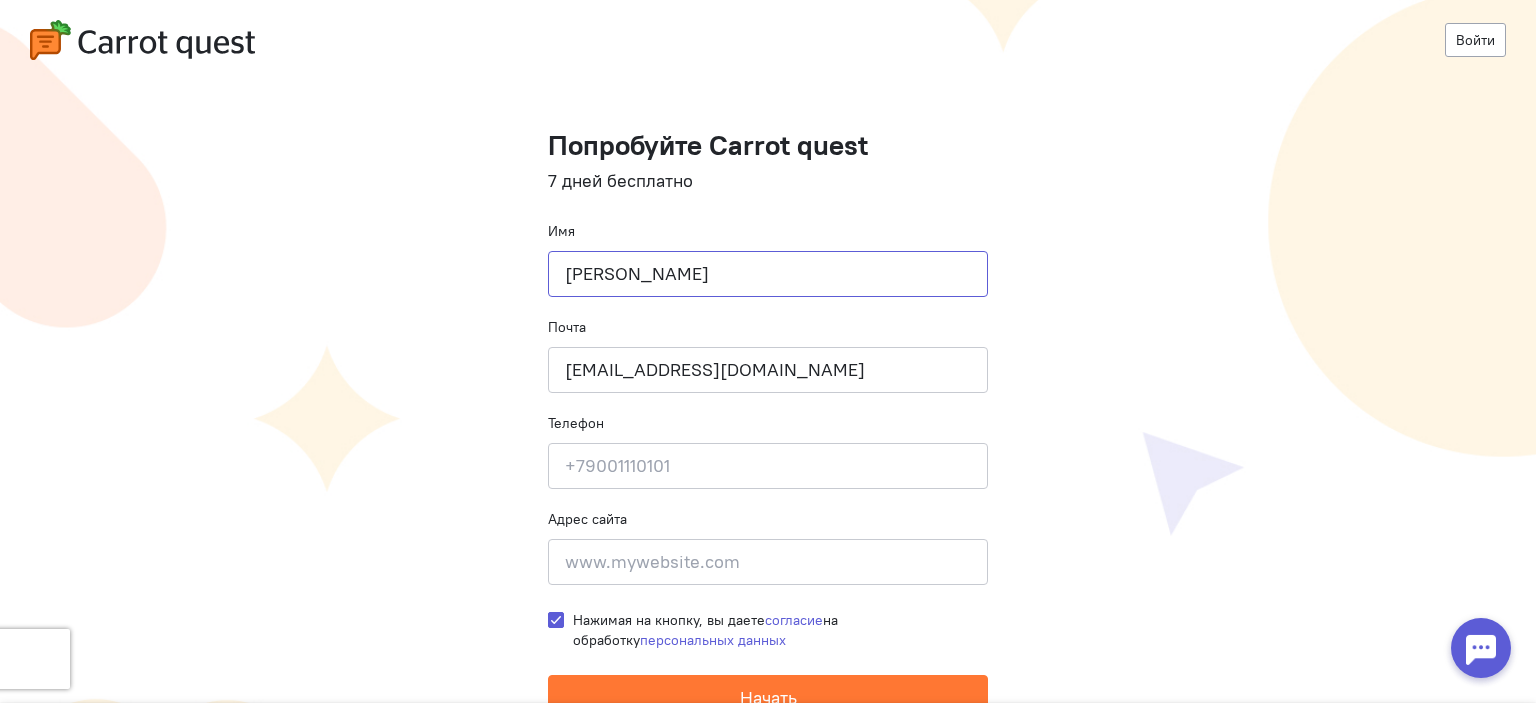 type on "[PERSON_NAME]" 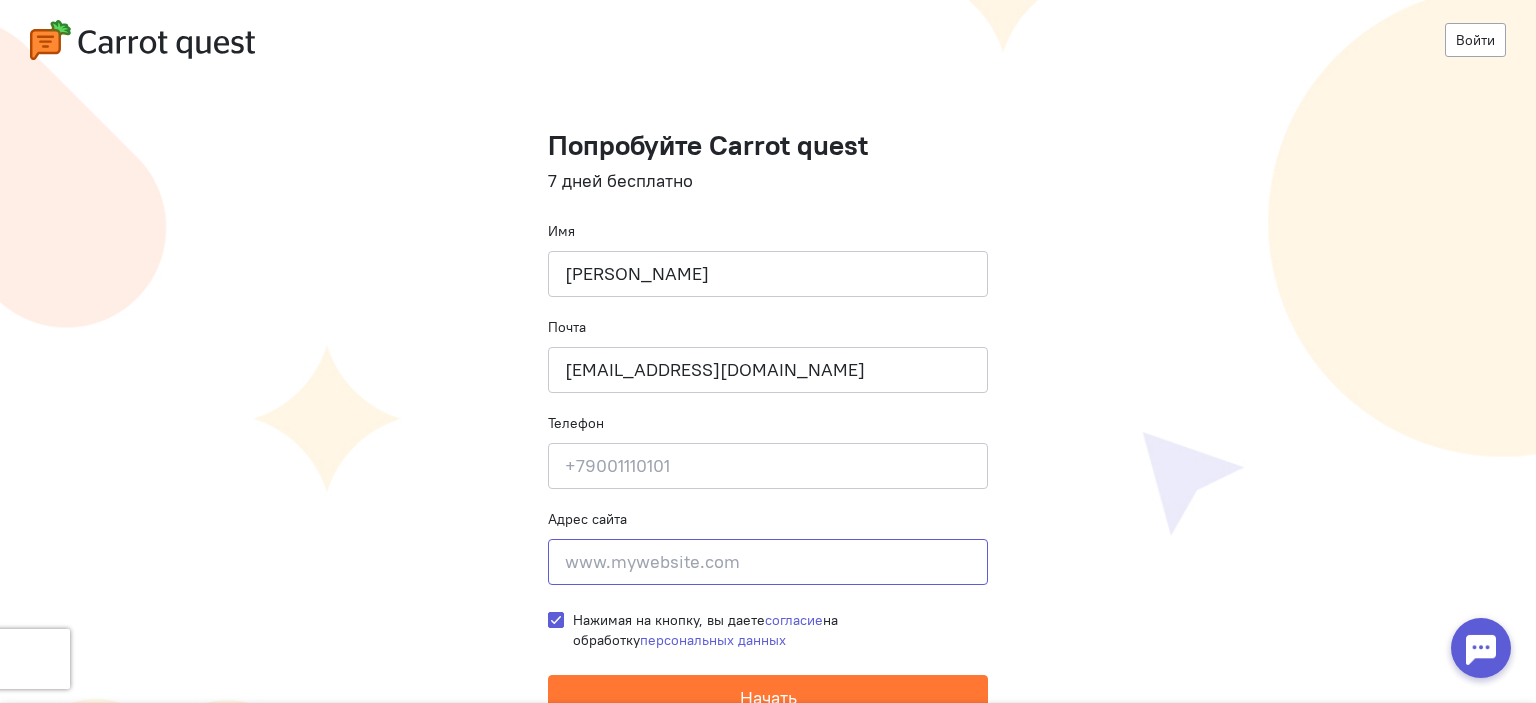 click 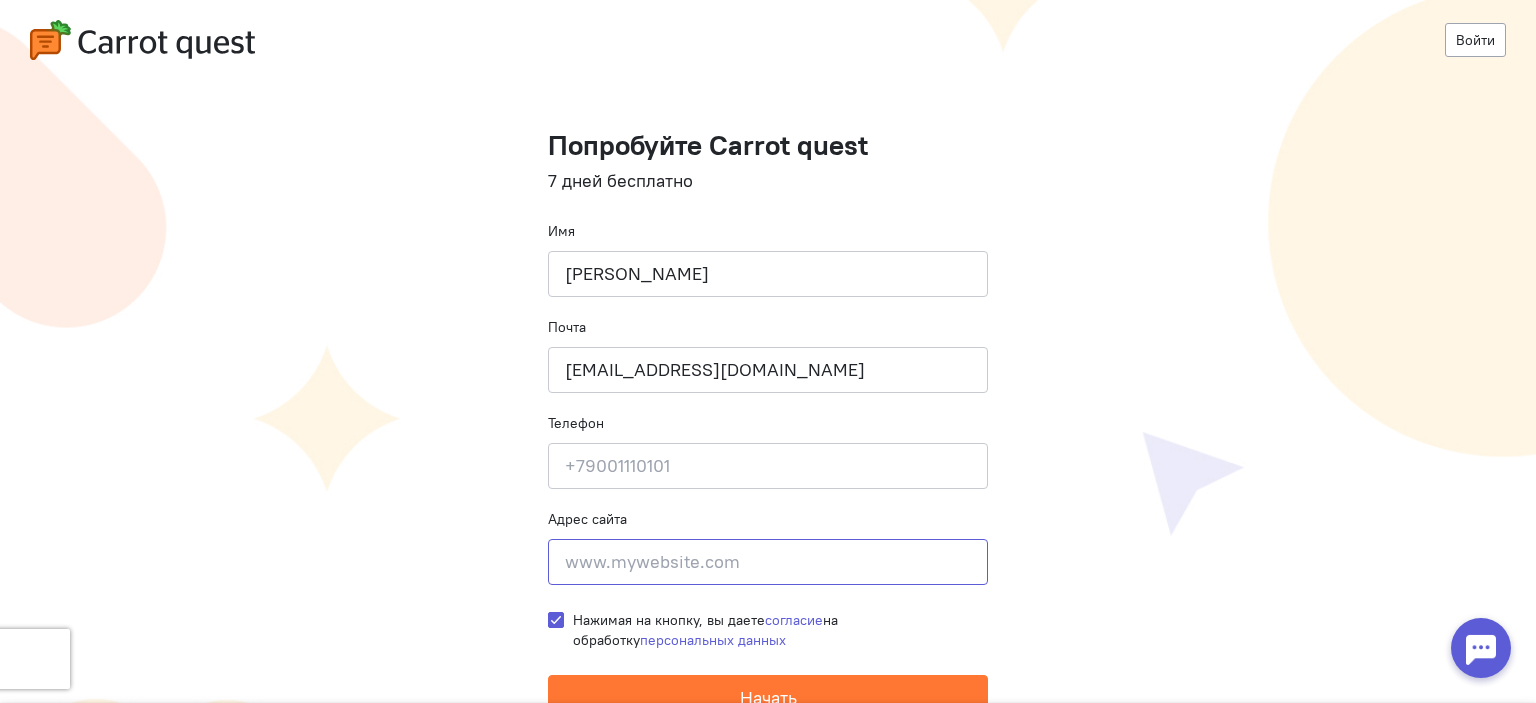 paste on "[URL][DOMAIN_NAME]" 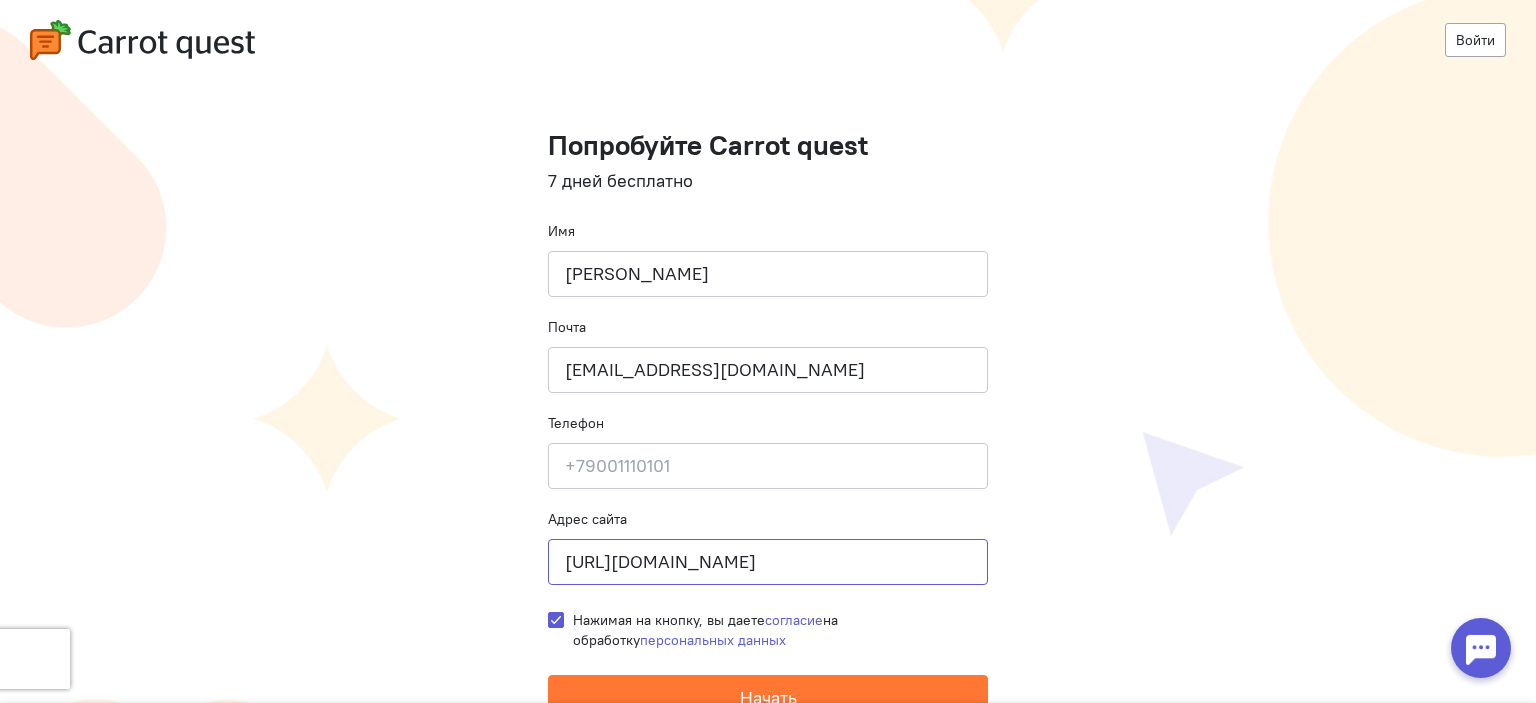 type on "[URL][DOMAIN_NAME]" 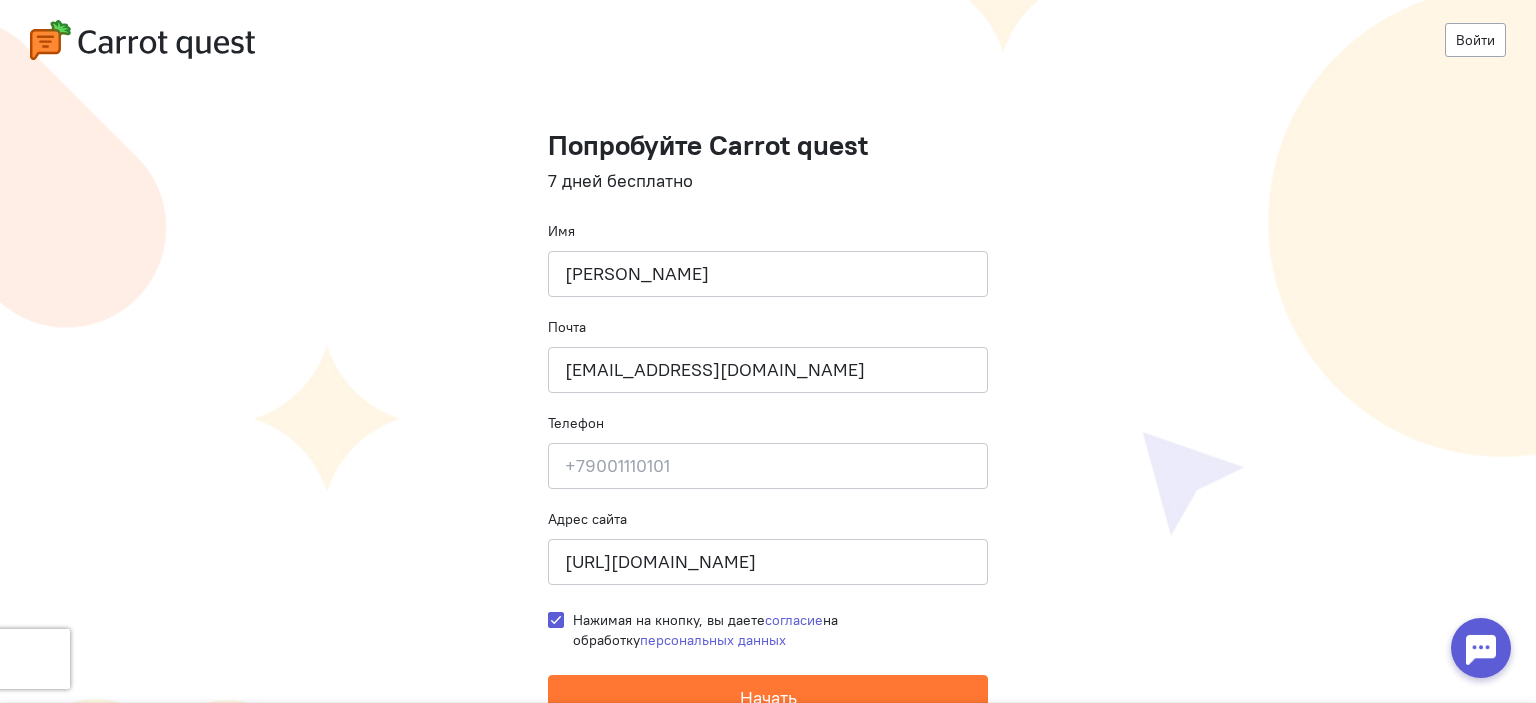 click on "Войти
Попробуйте Carrot quest
7 дней бесплатно
Имя
[PERSON_NAME]
Почта
[EMAIL_ADDRESS][DOMAIN_NAME]
Телефон
Введите свой телефон
Адрес сайта
[URL][DOMAIN_NAME]
Нажимая на кнопку, вы даете  согласие  на обработку  персональных данных
Начать
или
Зарегистрироваться через Google" at bounding box center (768, 423) 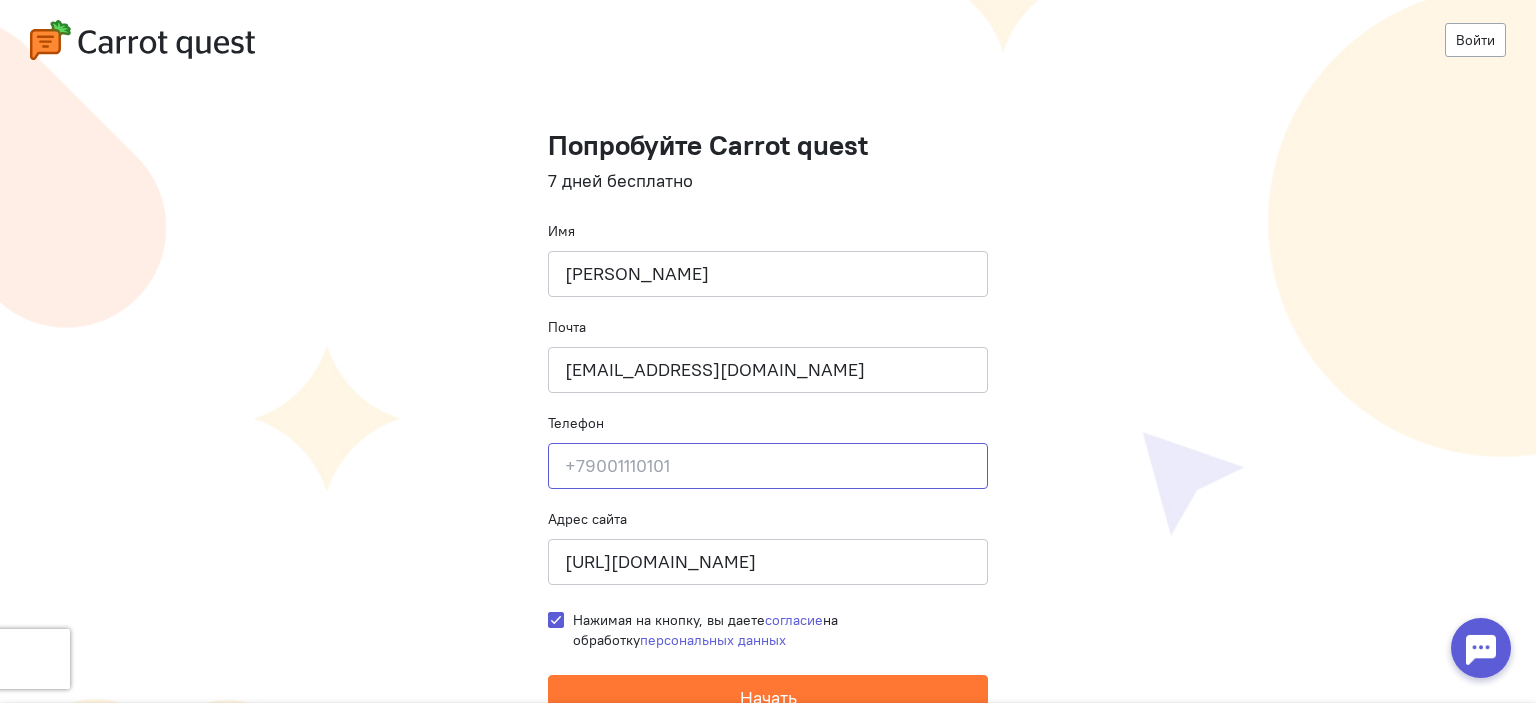 click 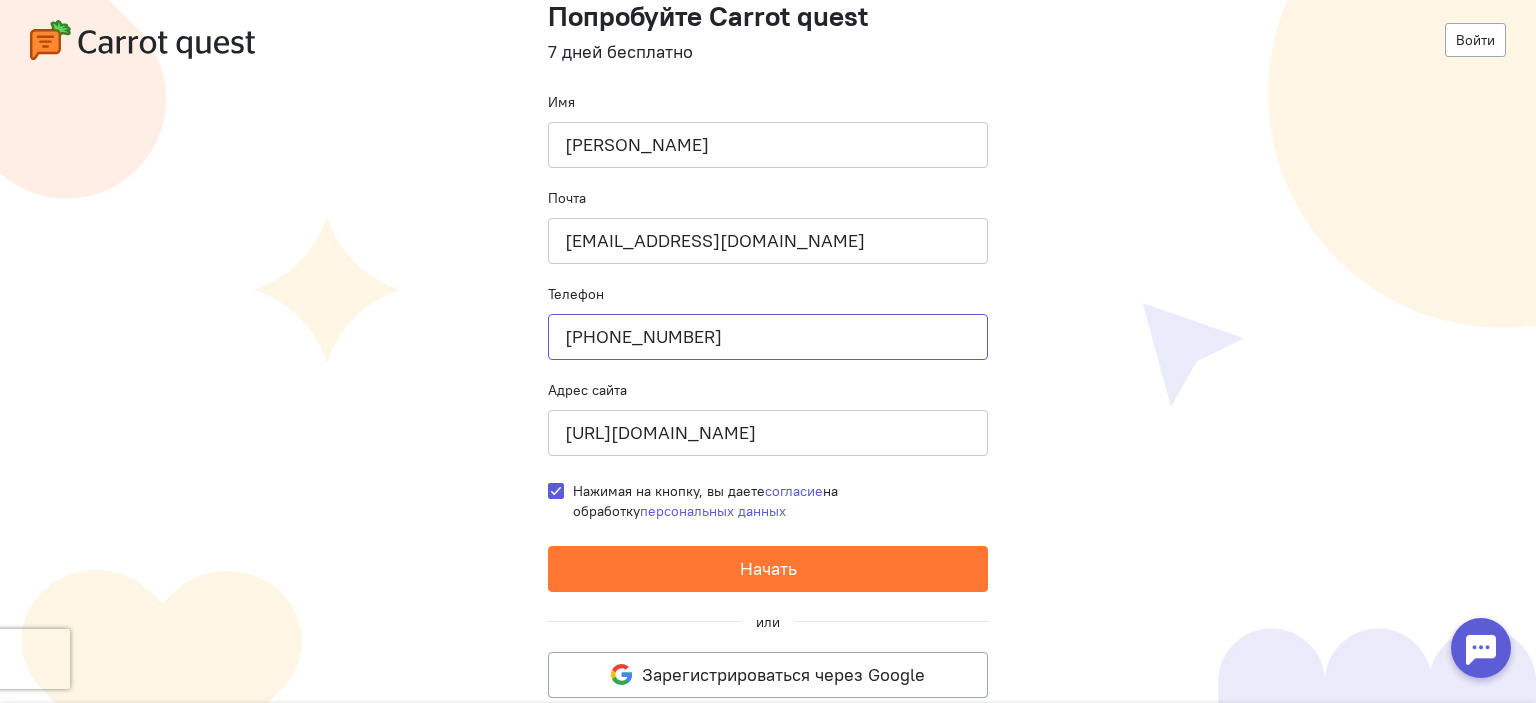 scroll, scrollTop: 142, scrollLeft: 0, axis: vertical 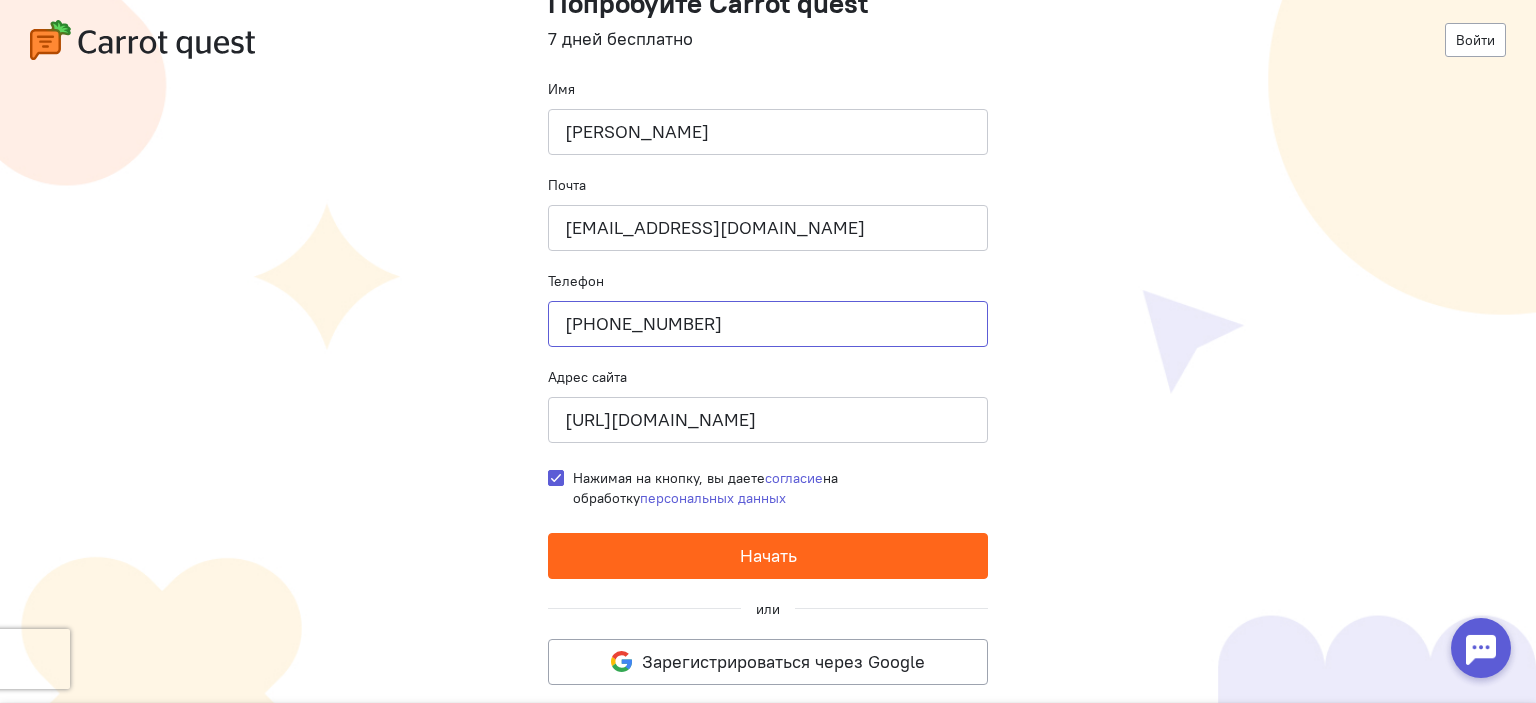 type on "[PHONE_NUMBER]" 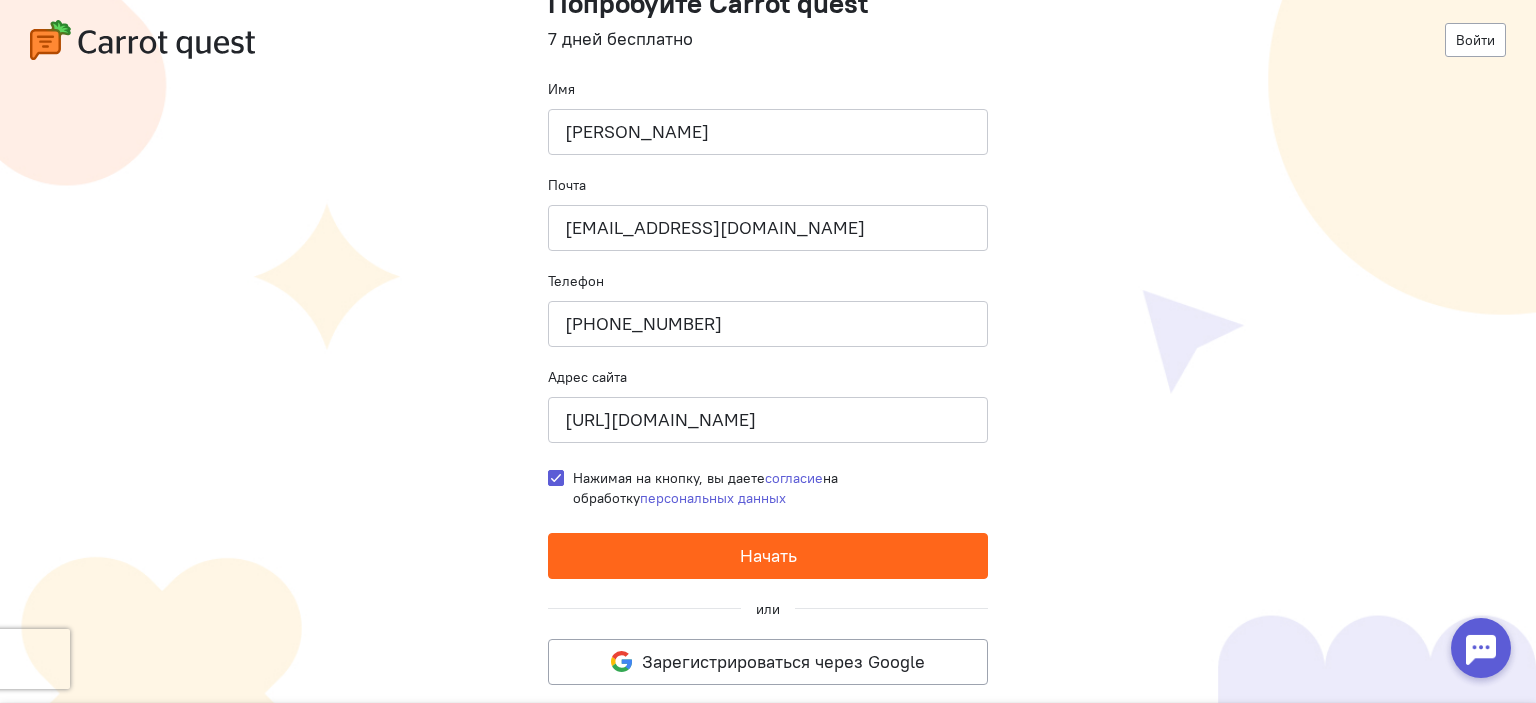 click on "Начать" at bounding box center [768, 556] 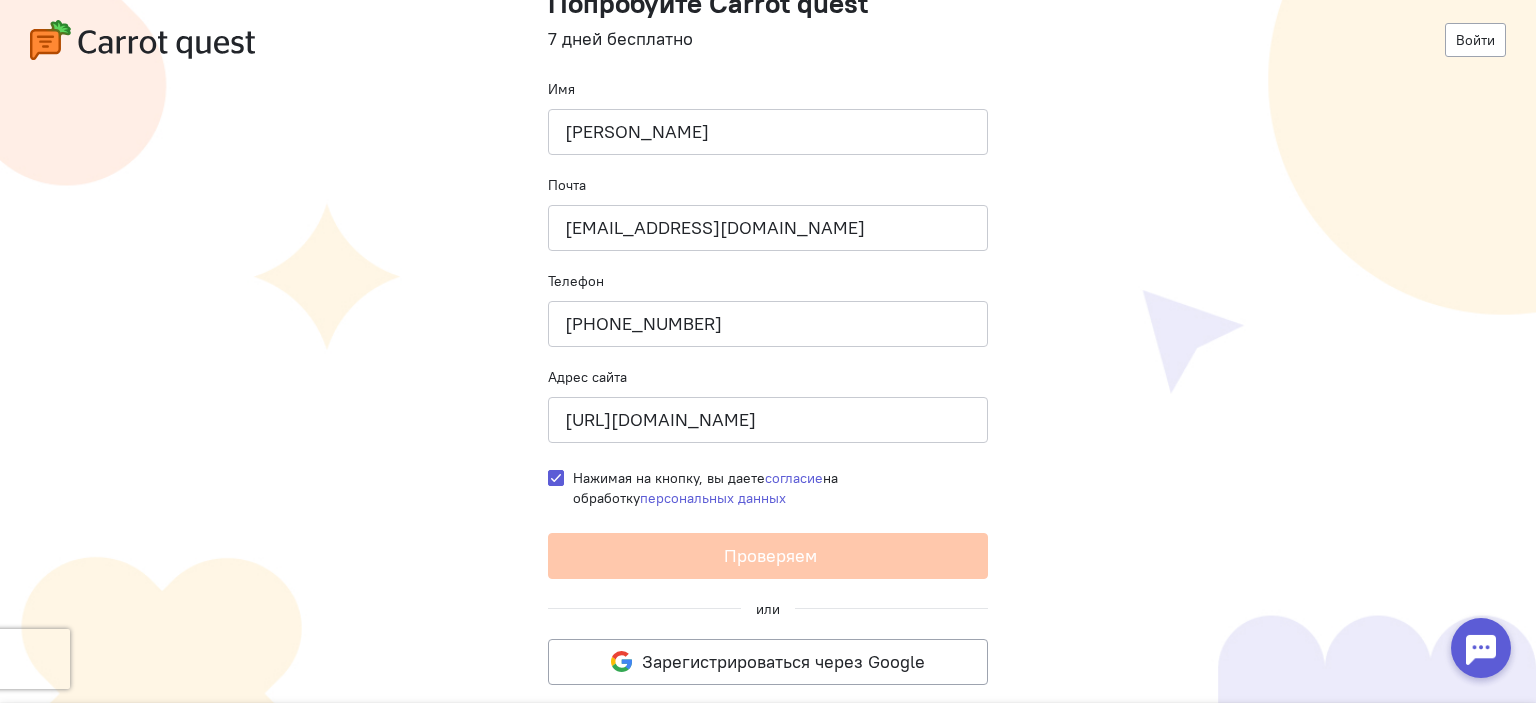scroll, scrollTop: 0, scrollLeft: 0, axis: both 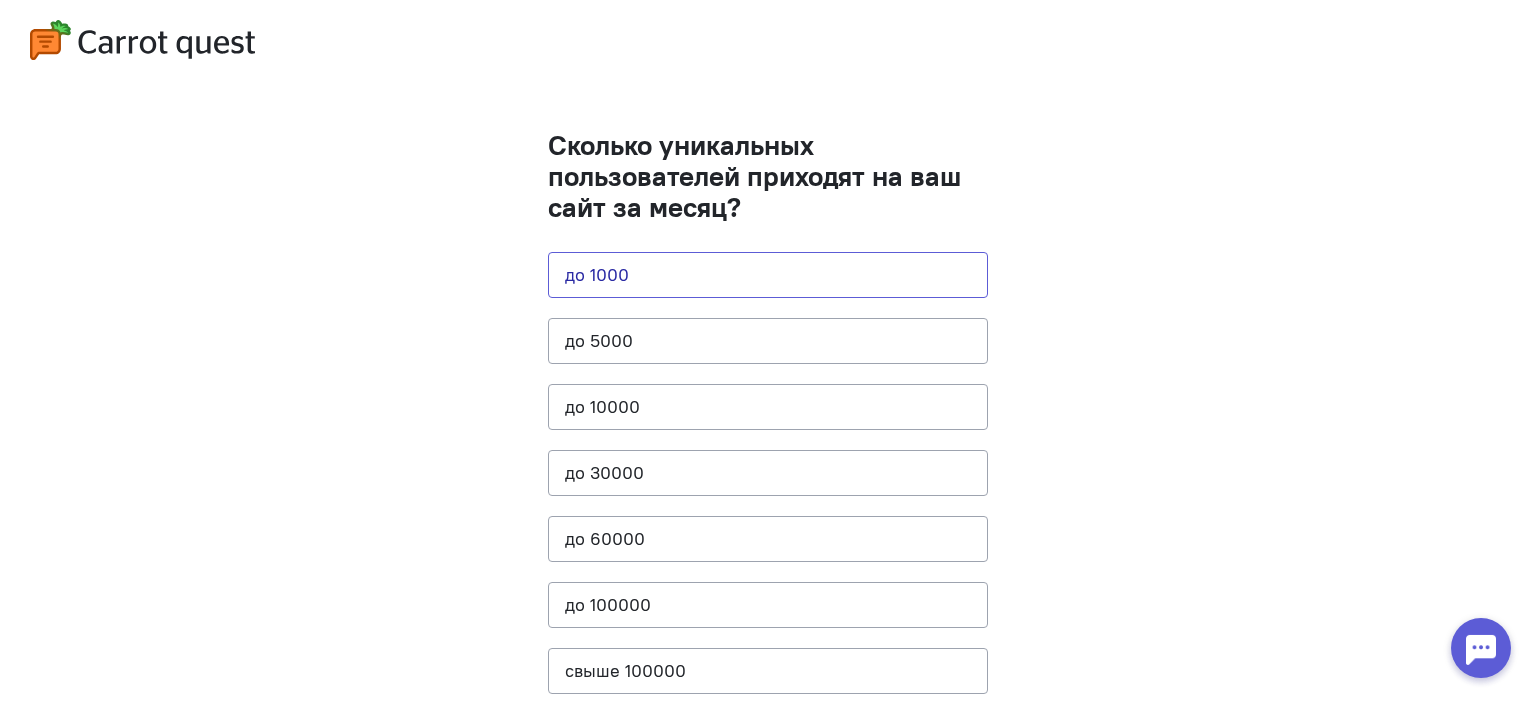 click on "до 1000" at bounding box center [768, 275] 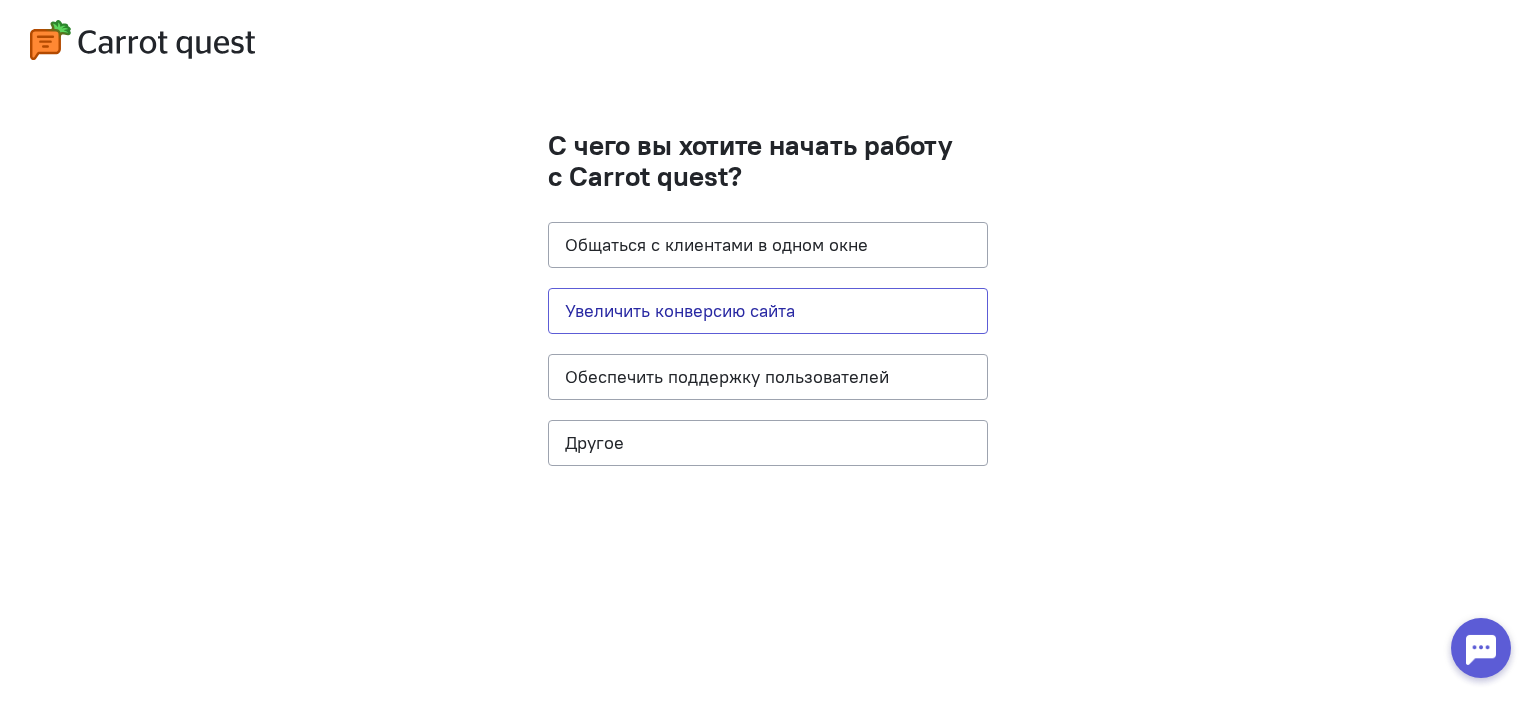 click on "Увеличить конверсию сайта" at bounding box center (768, 311) 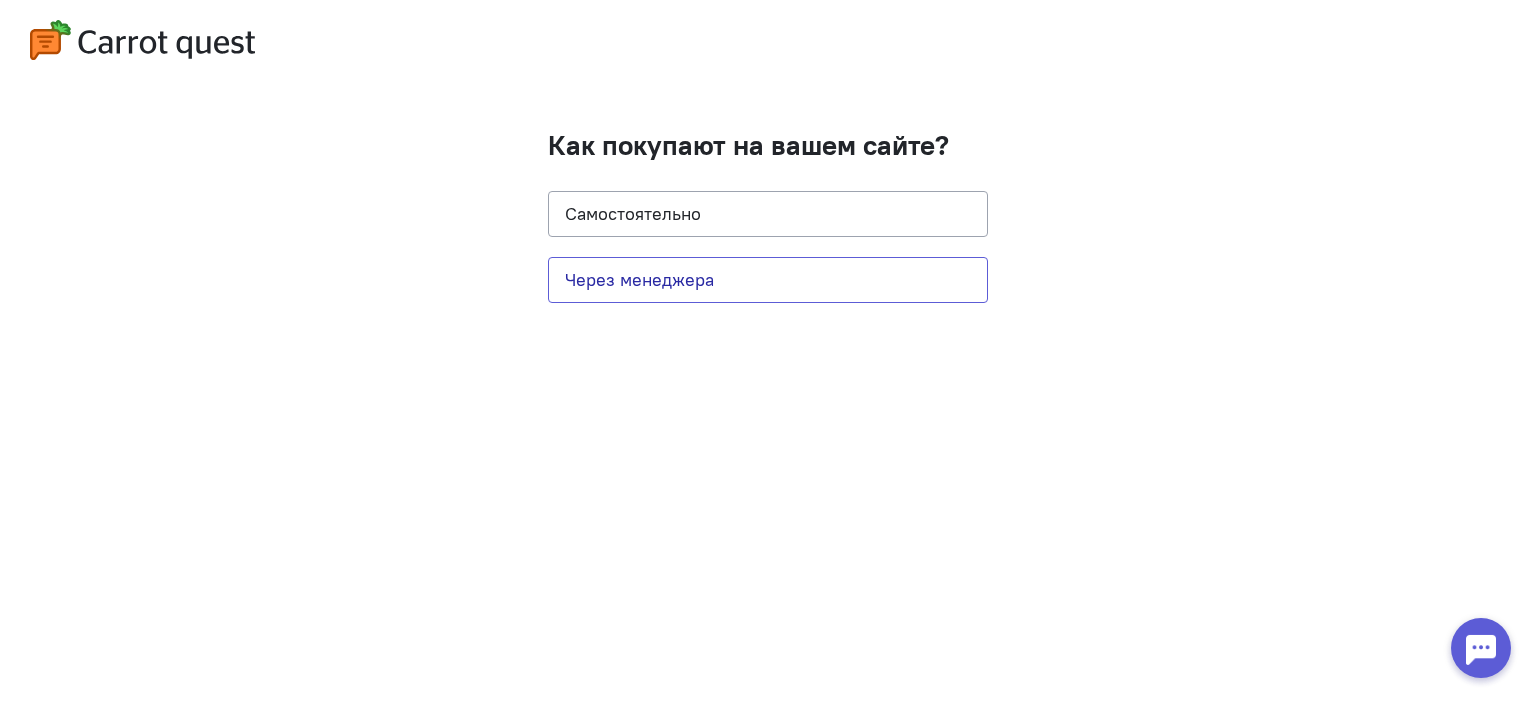 click on "Через менеджера" at bounding box center [768, 280] 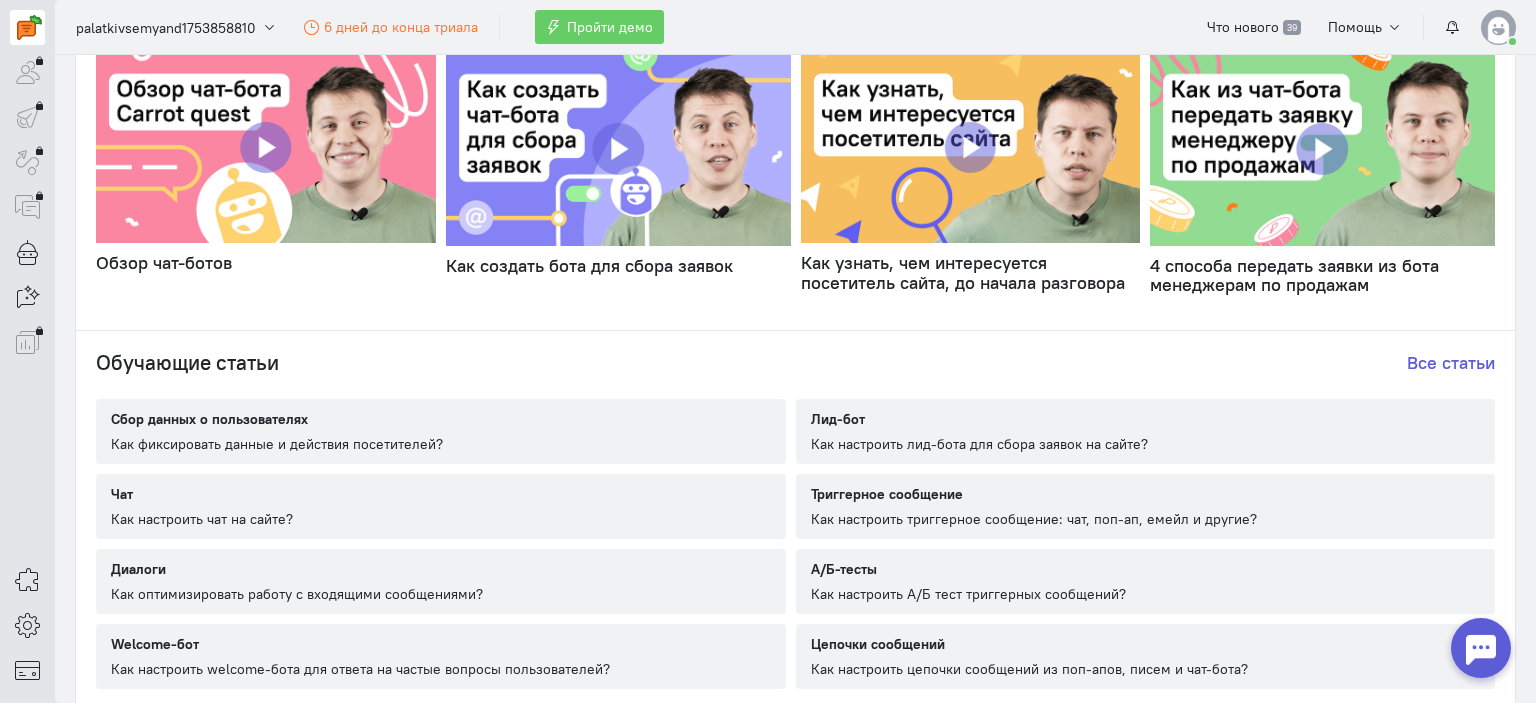 scroll, scrollTop: 1100, scrollLeft: 0, axis: vertical 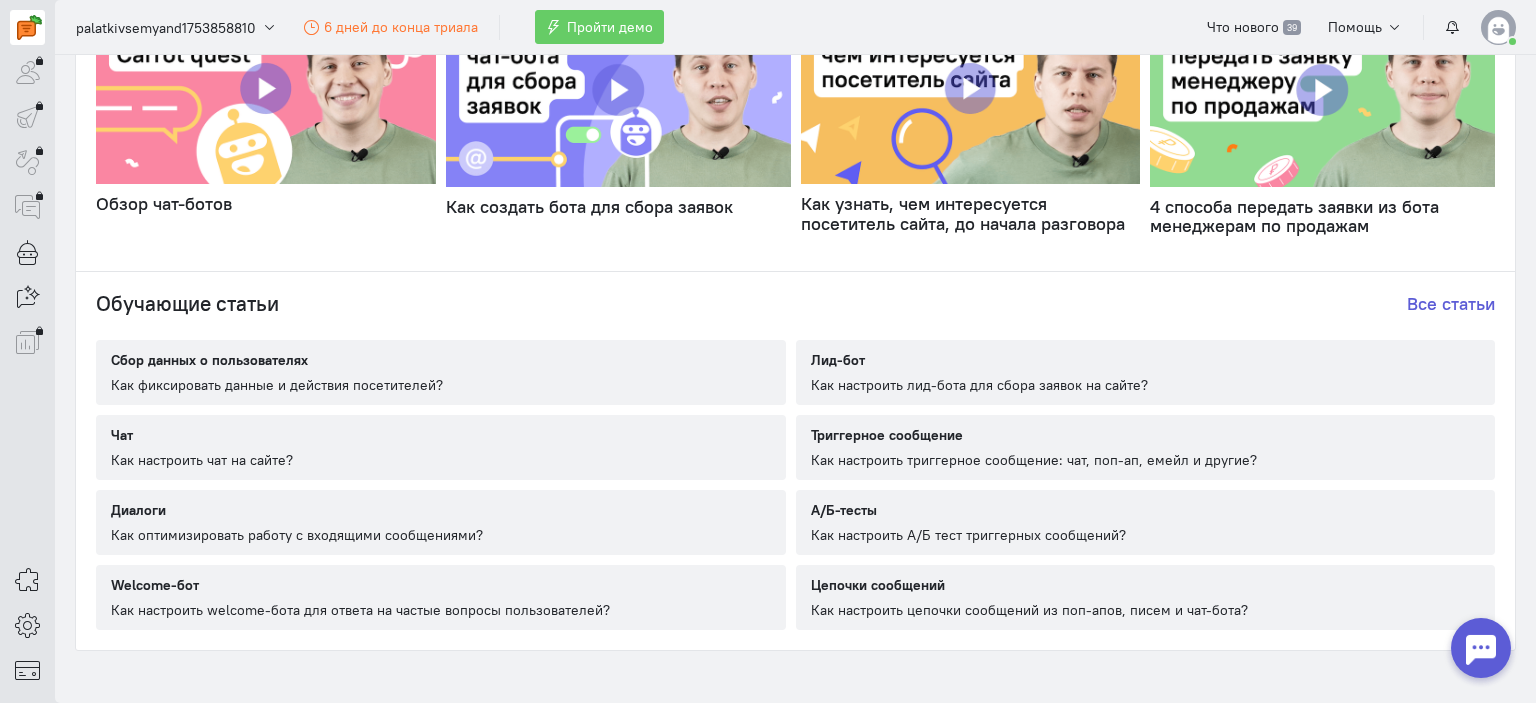 click on "Лид-бот" at bounding box center [979, 360] 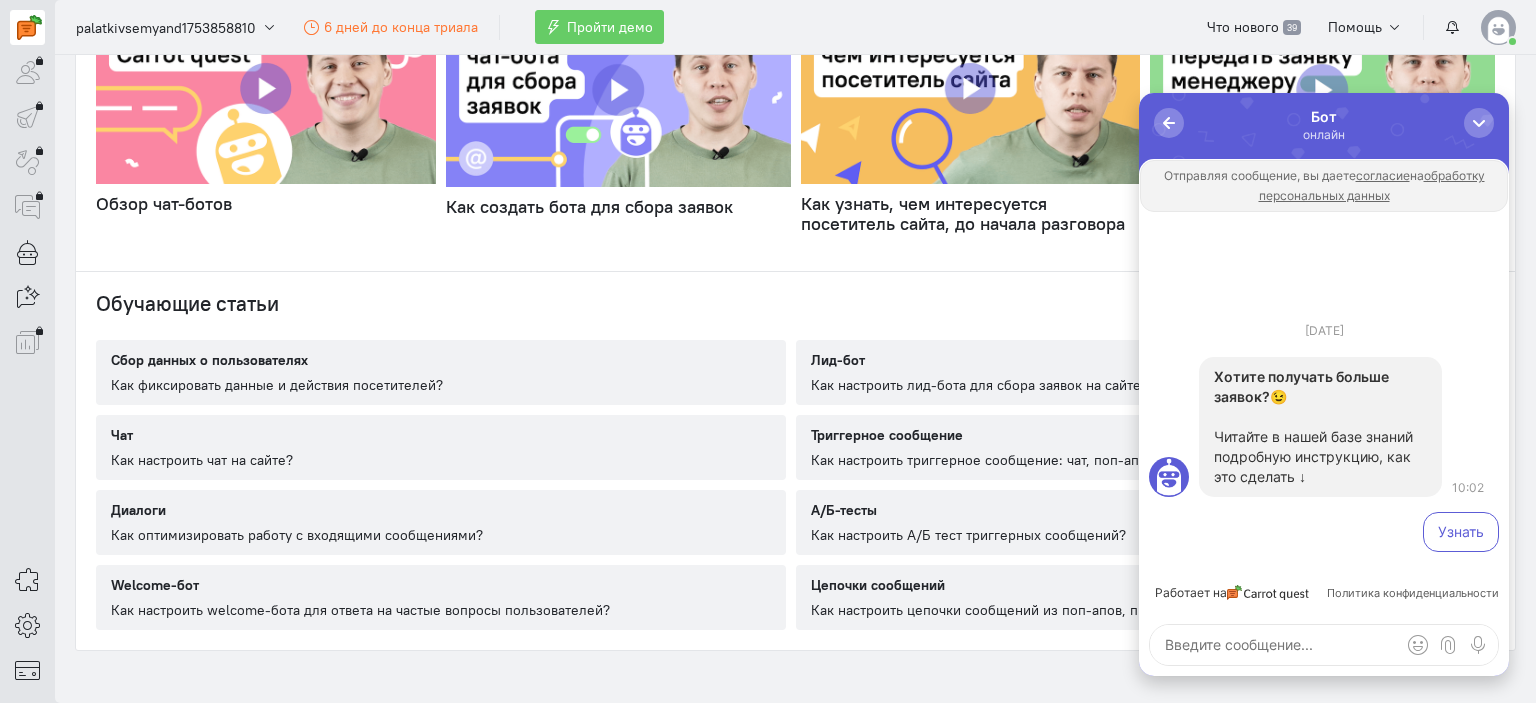 scroll, scrollTop: 0, scrollLeft: 0, axis: both 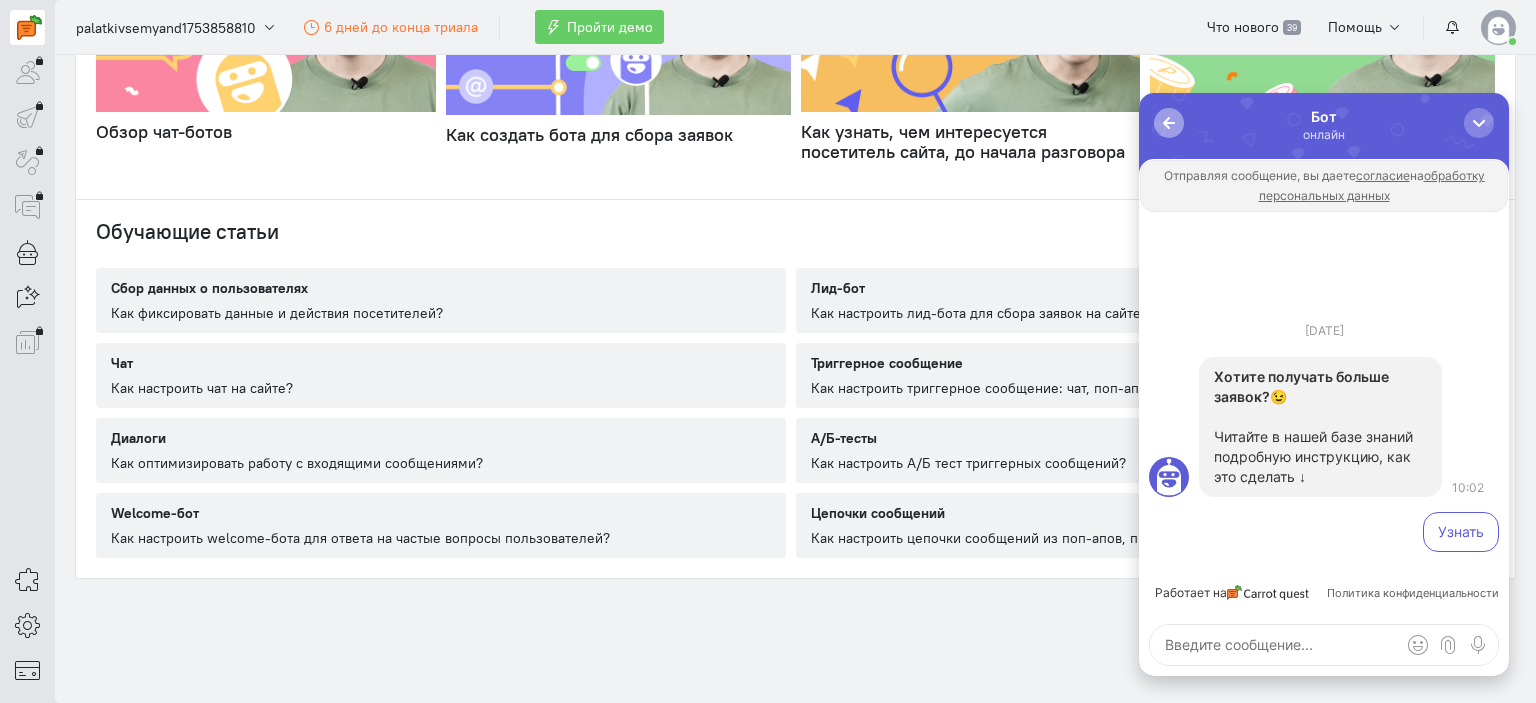 click at bounding box center [1169, 123] 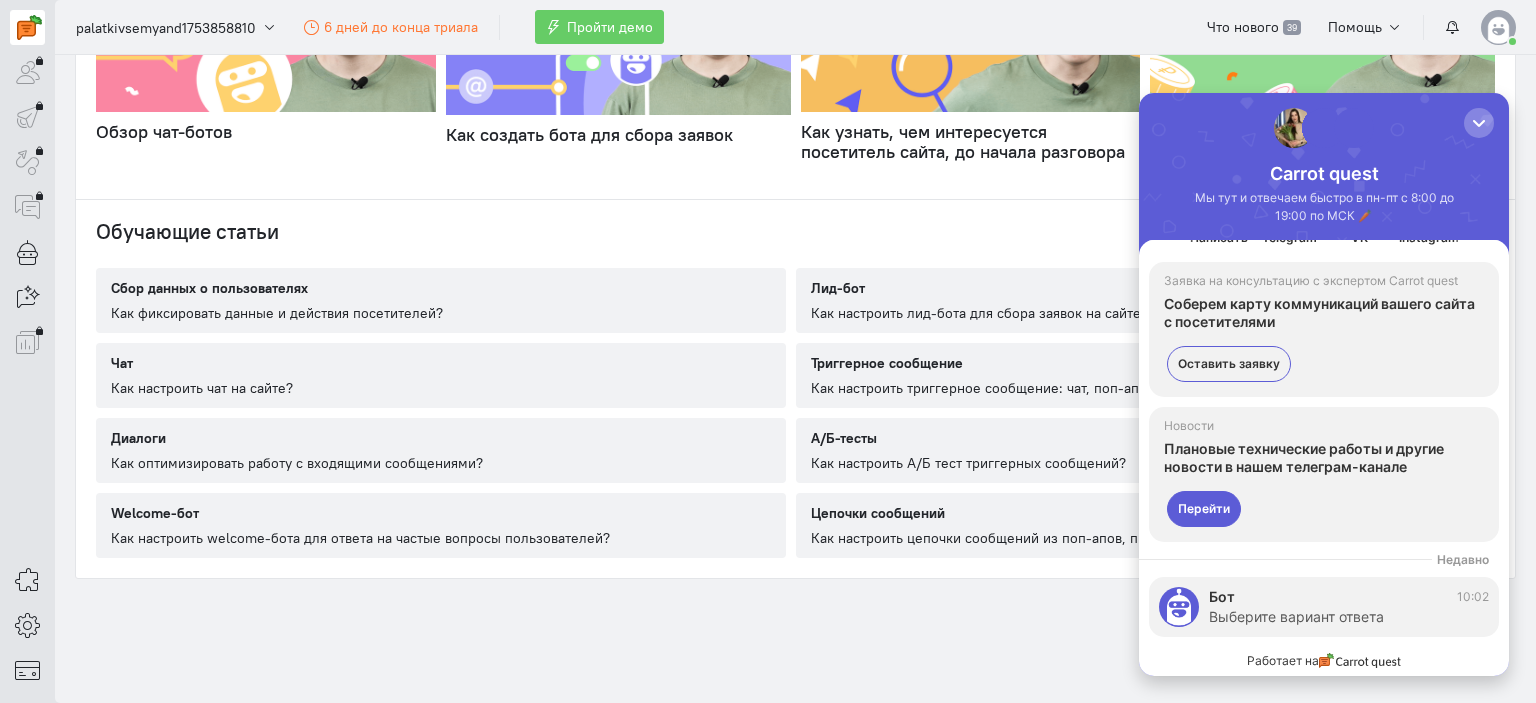 scroll, scrollTop: 0, scrollLeft: 0, axis: both 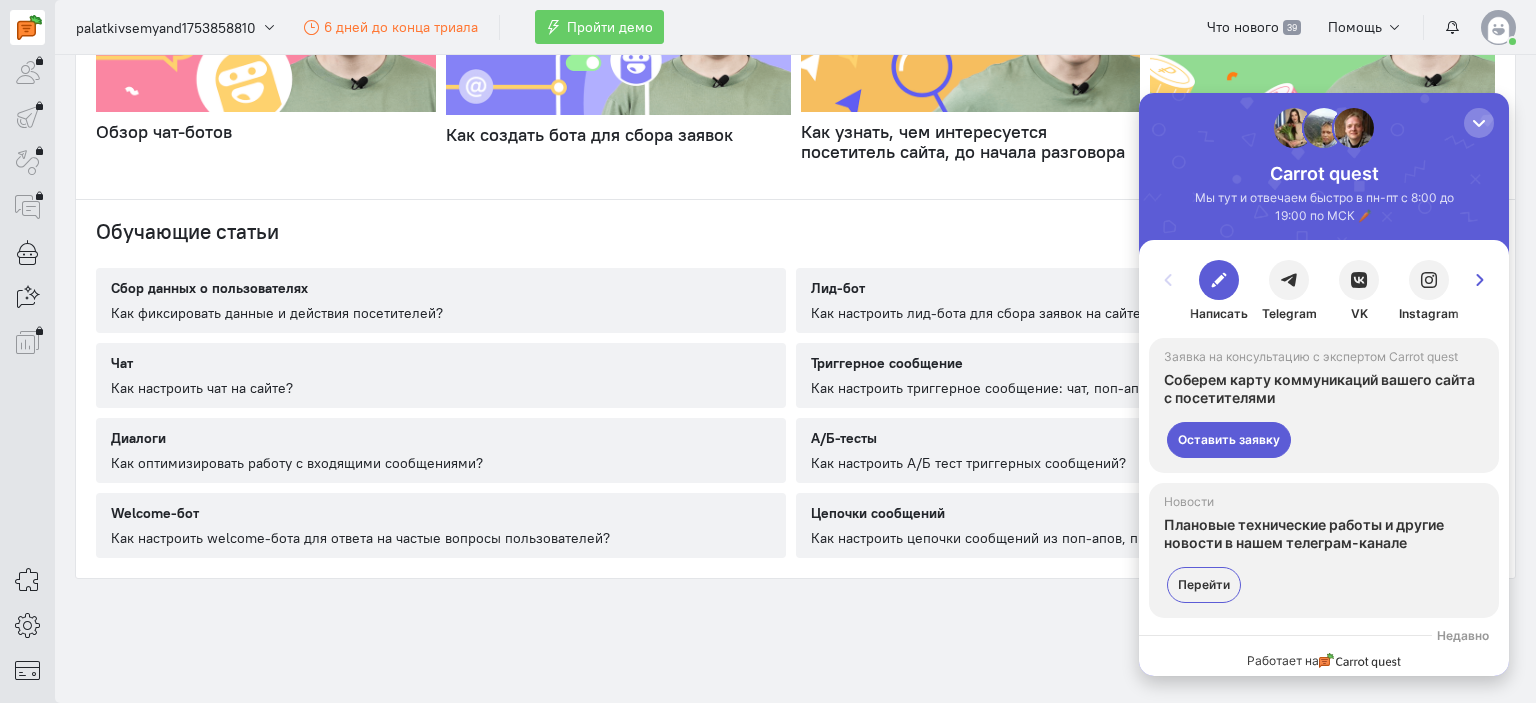 click on "Оставить заявку" at bounding box center (1229, 440) 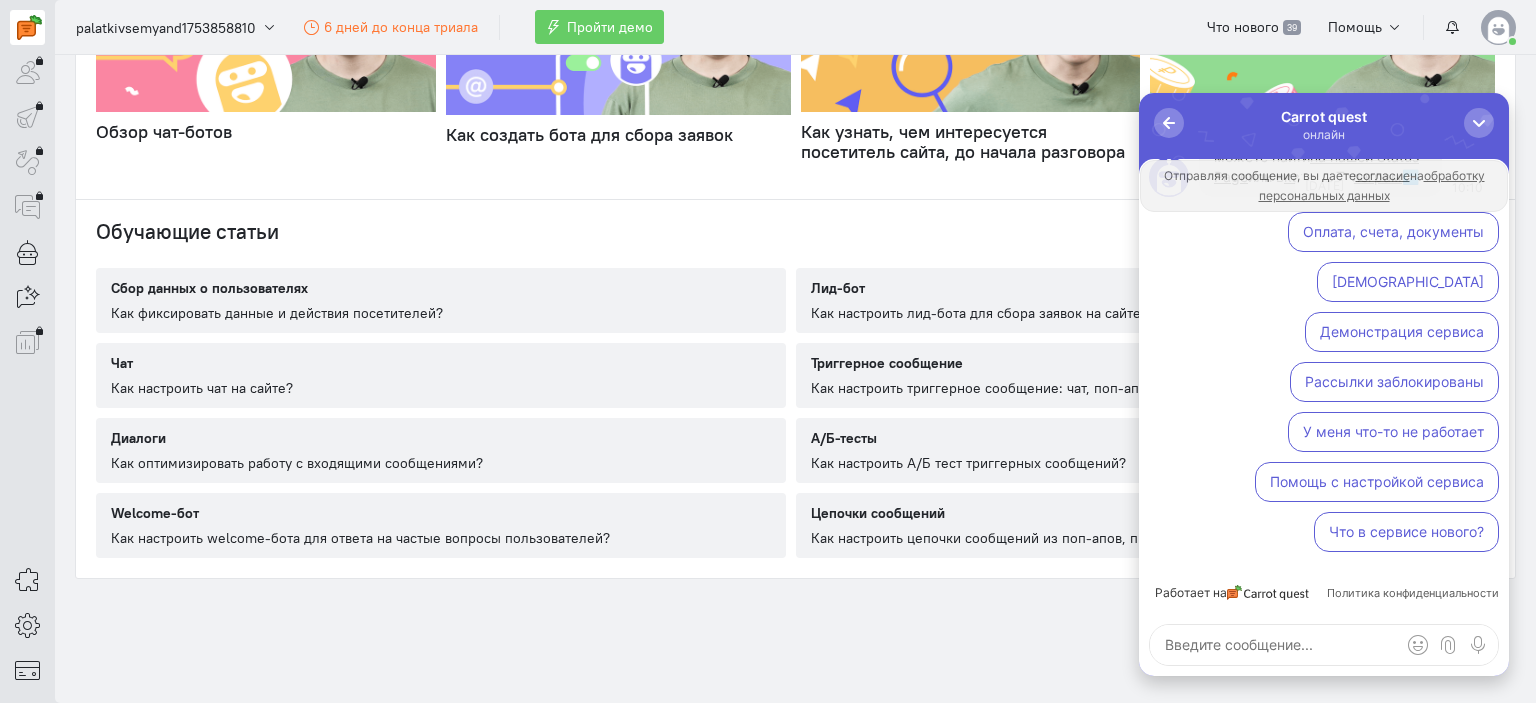 click on "Обучающие статьи
Все статьи" at bounding box center (795, 236) 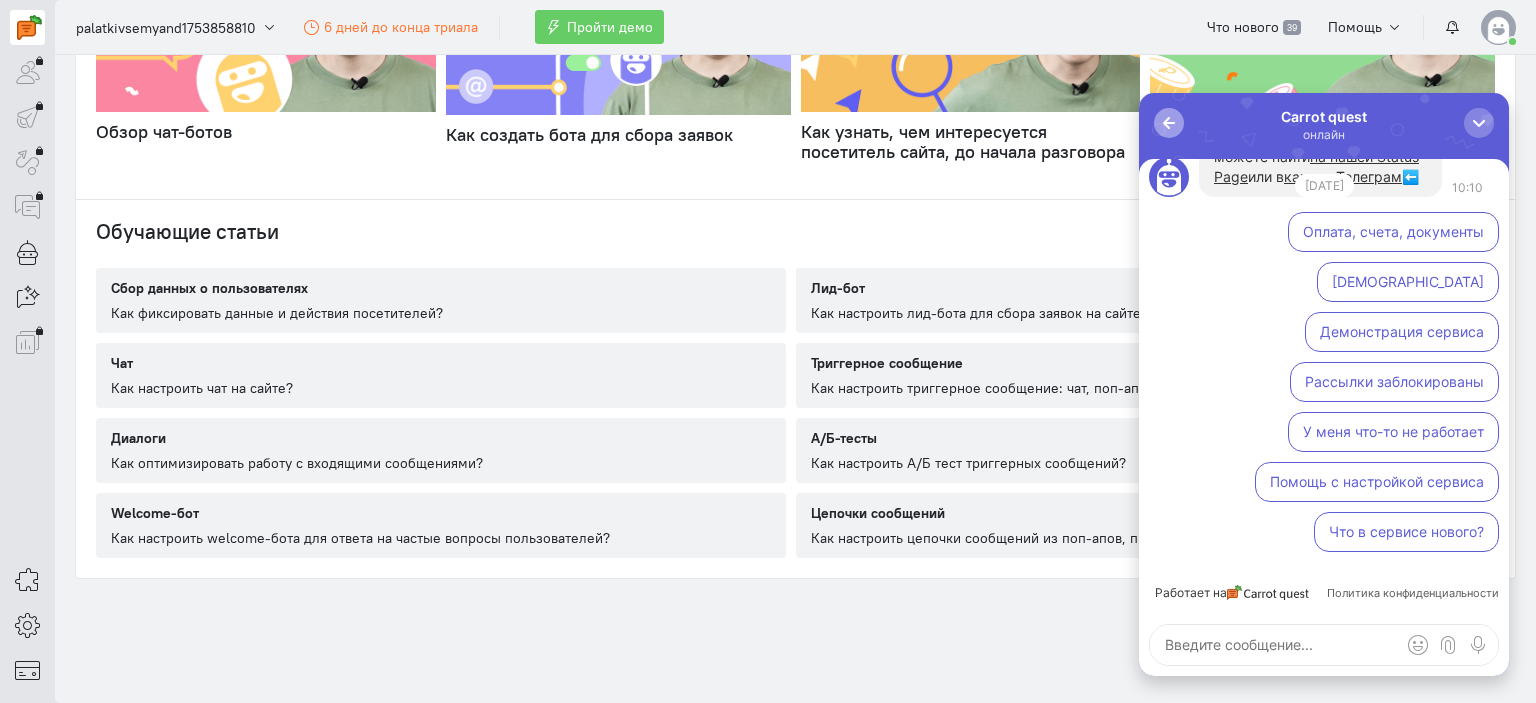 click at bounding box center [1169, 123] 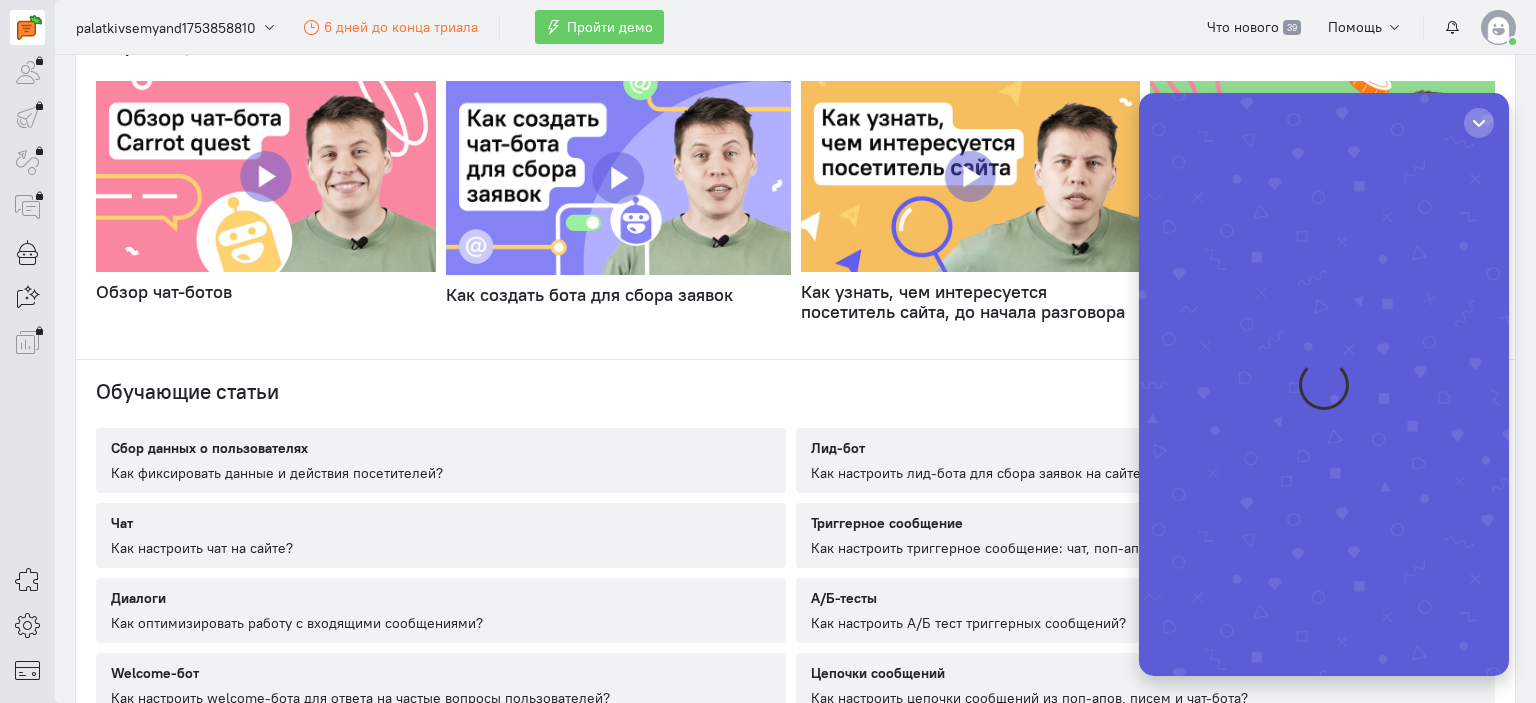 scroll, scrollTop: 972, scrollLeft: 0, axis: vertical 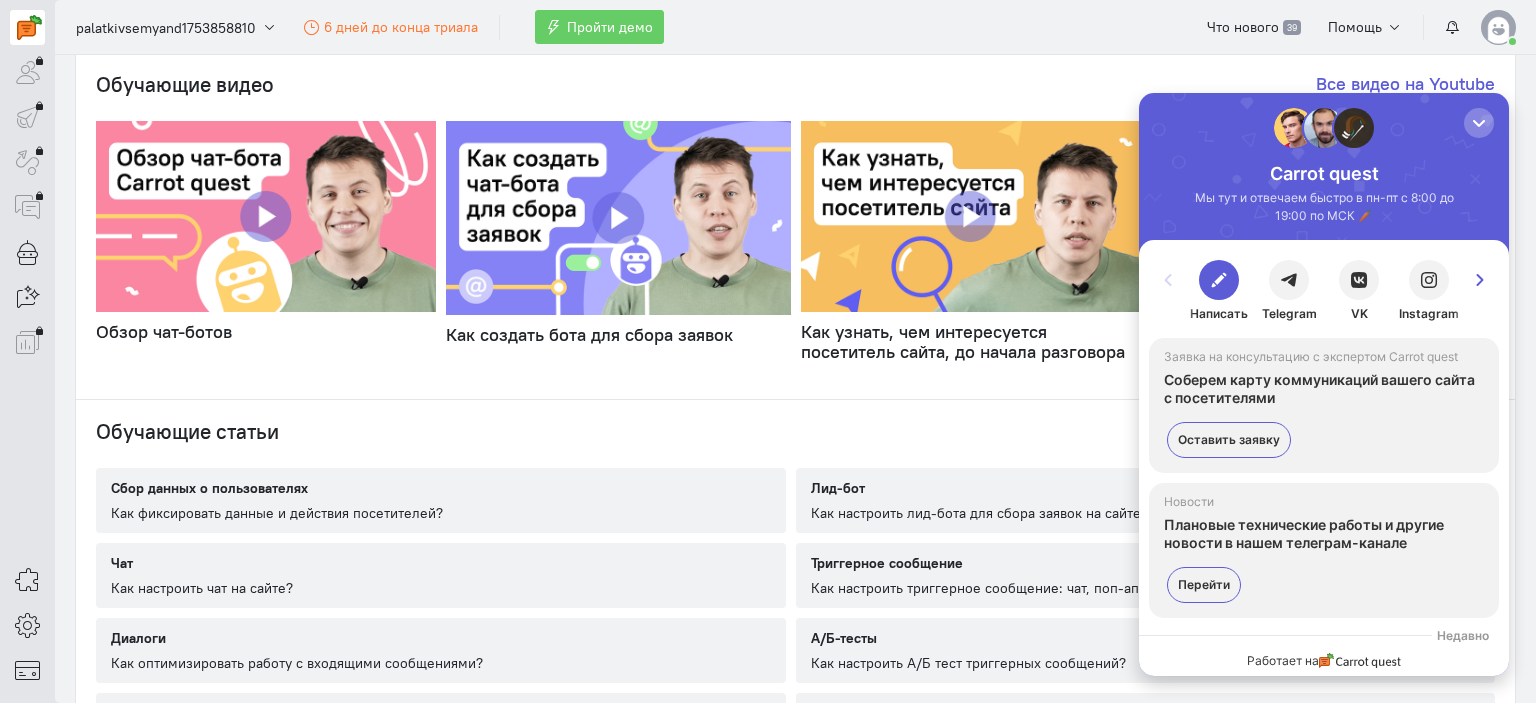 click on "Как узнать, чем интересуется посетитель сайта, до начала разговора" at bounding box center [971, 342] 